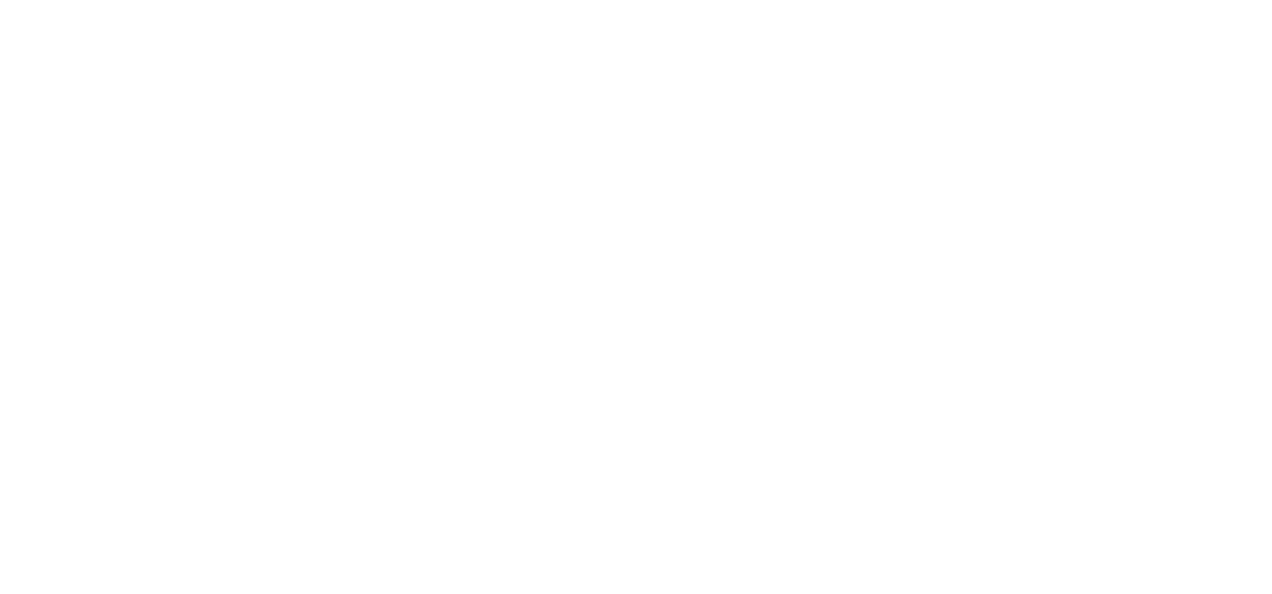 scroll, scrollTop: 0, scrollLeft: 0, axis: both 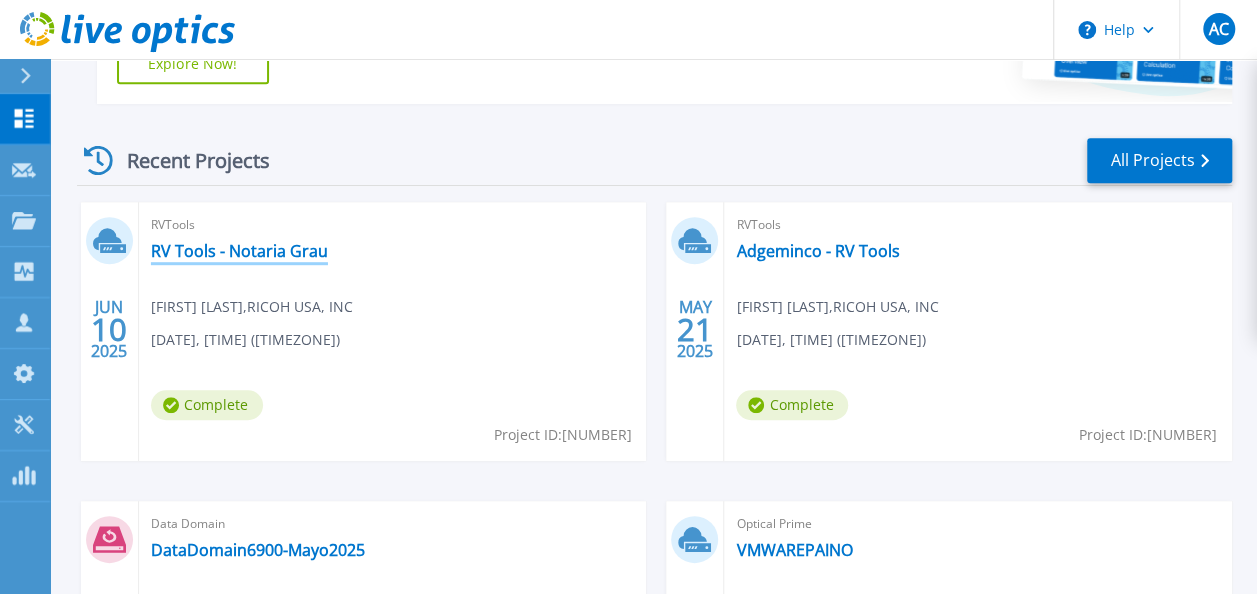 click on "RV Tools - Notaria Grau" at bounding box center (239, 251) 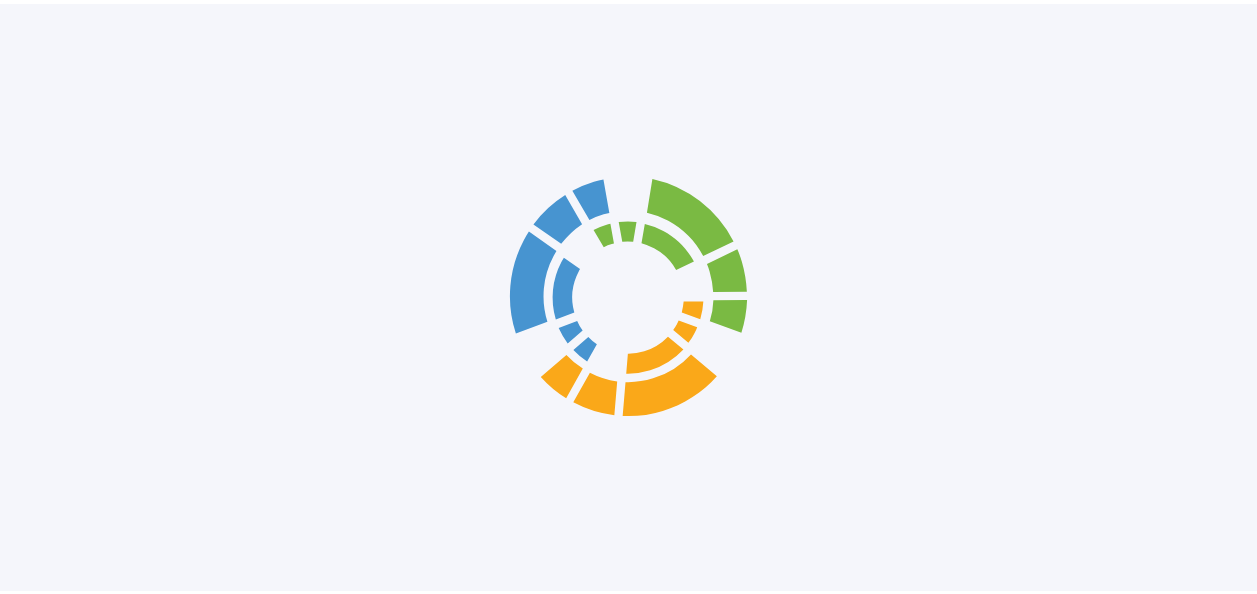 scroll, scrollTop: 0, scrollLeft: 0, axis: both 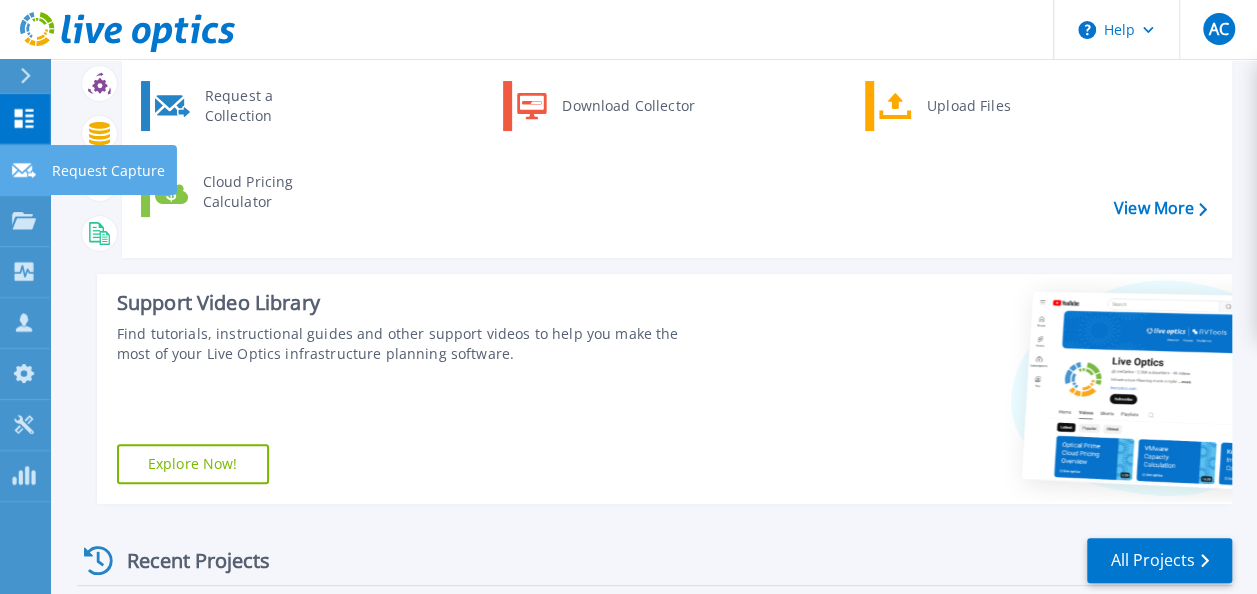 click 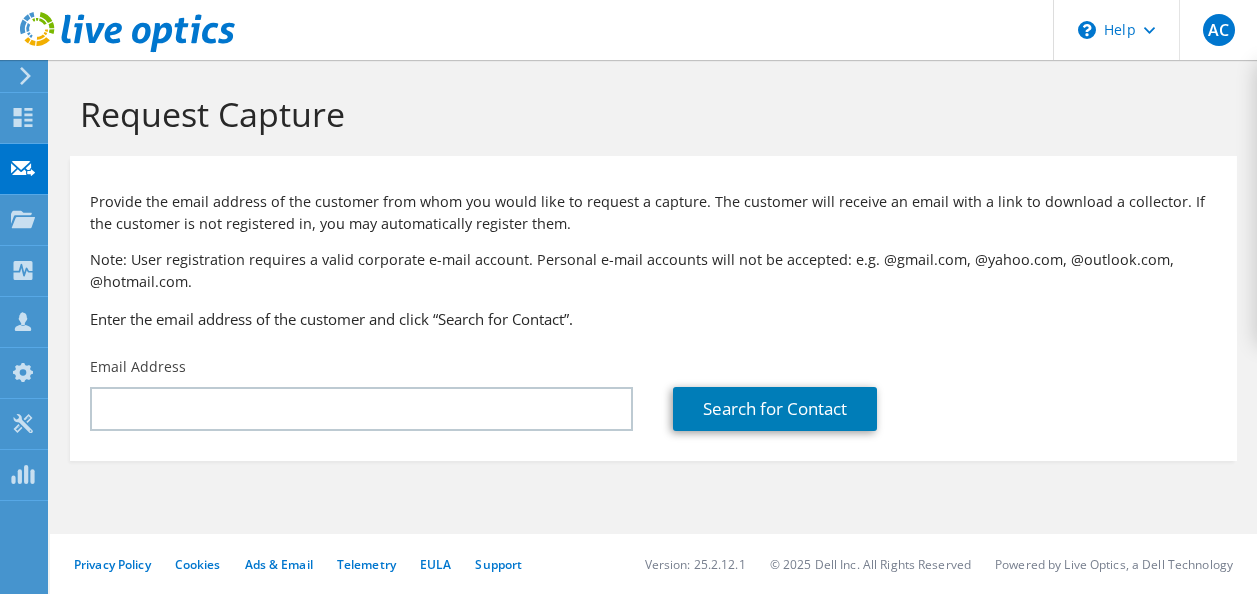 scroll, scrollTop: 0, scrollLeft: 0, axis: both 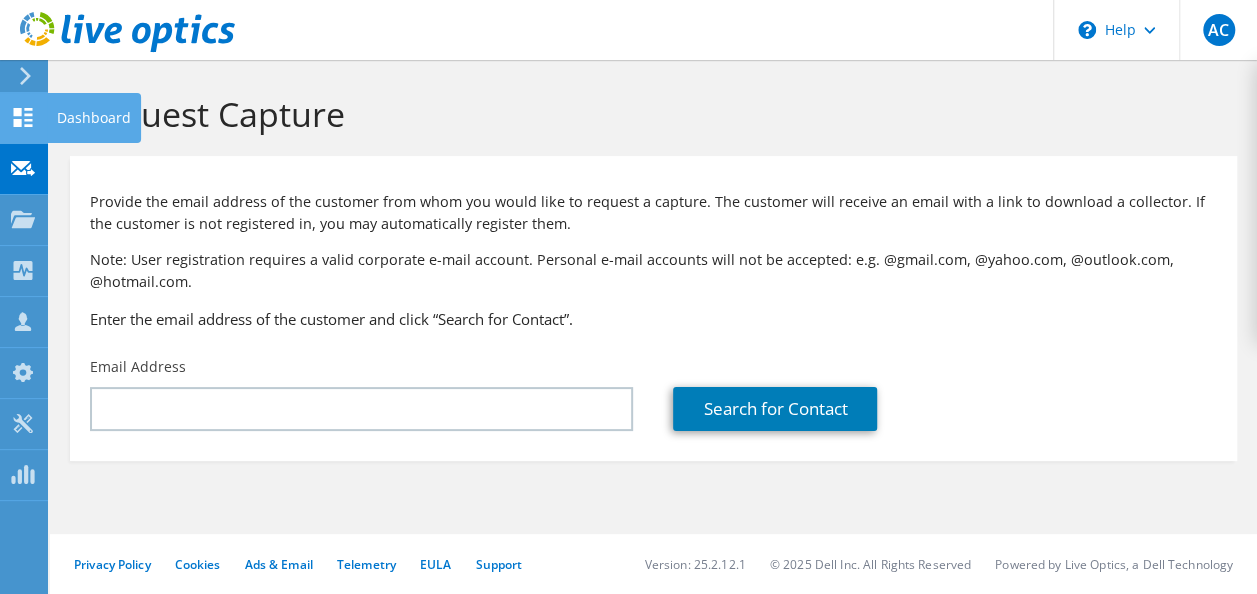 click on "Dashboard" at bounding box center [94, 118] 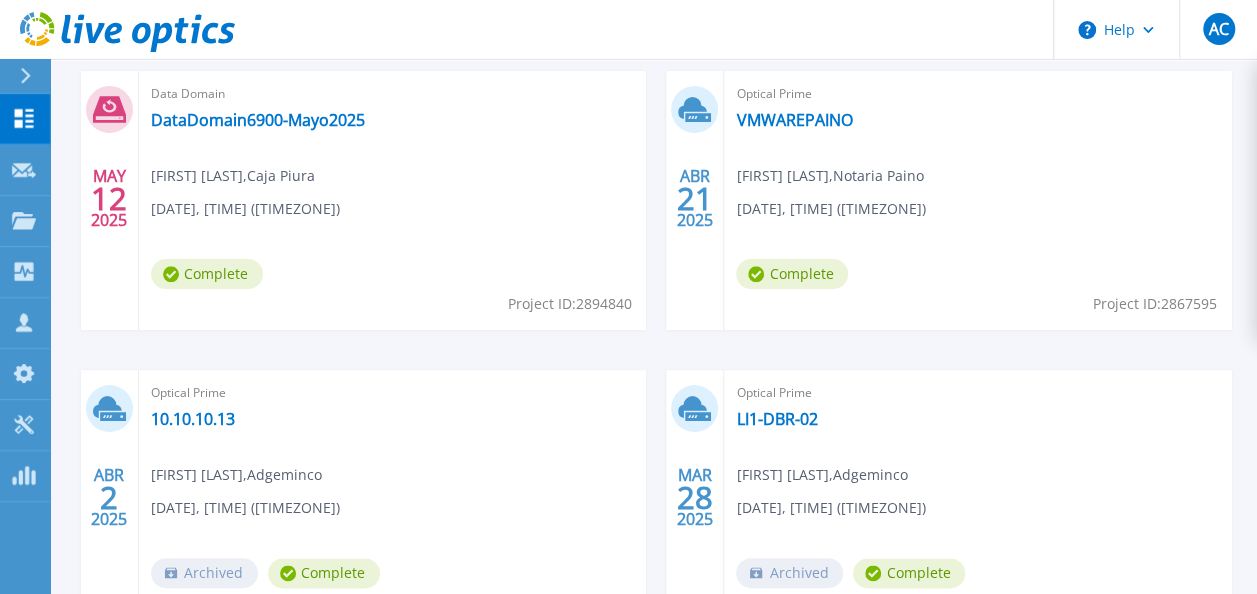 scroll, scrollTop: 900, scrollLeft: 0, axis: vertical 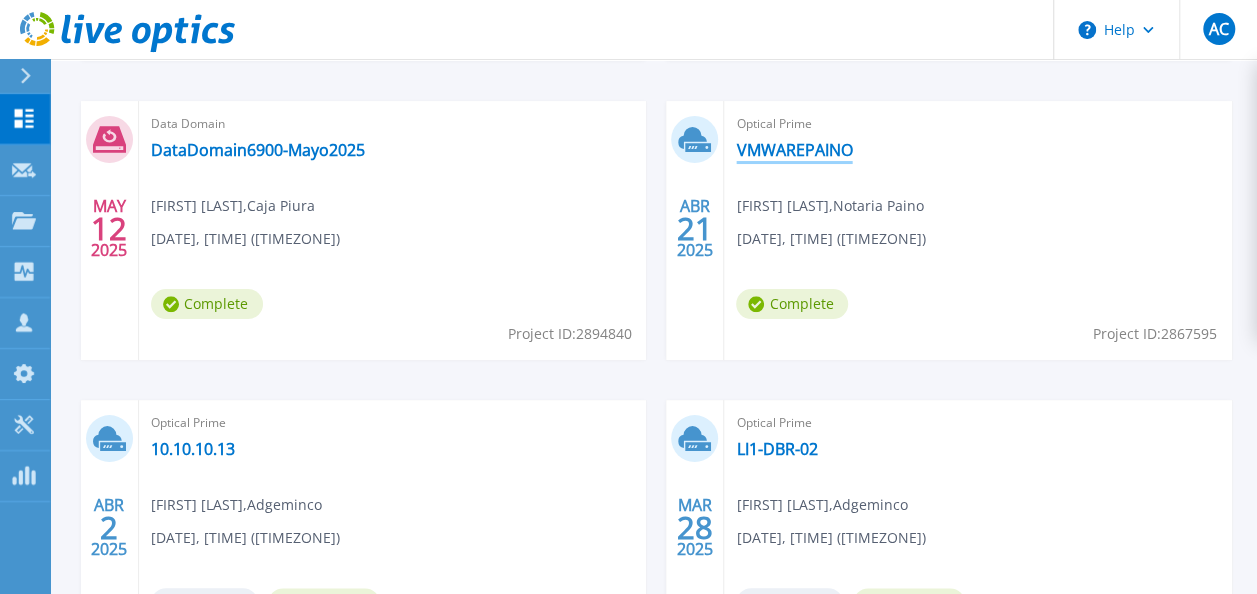 click on "VMWAREPAINO" at bounding box center (794, 150) 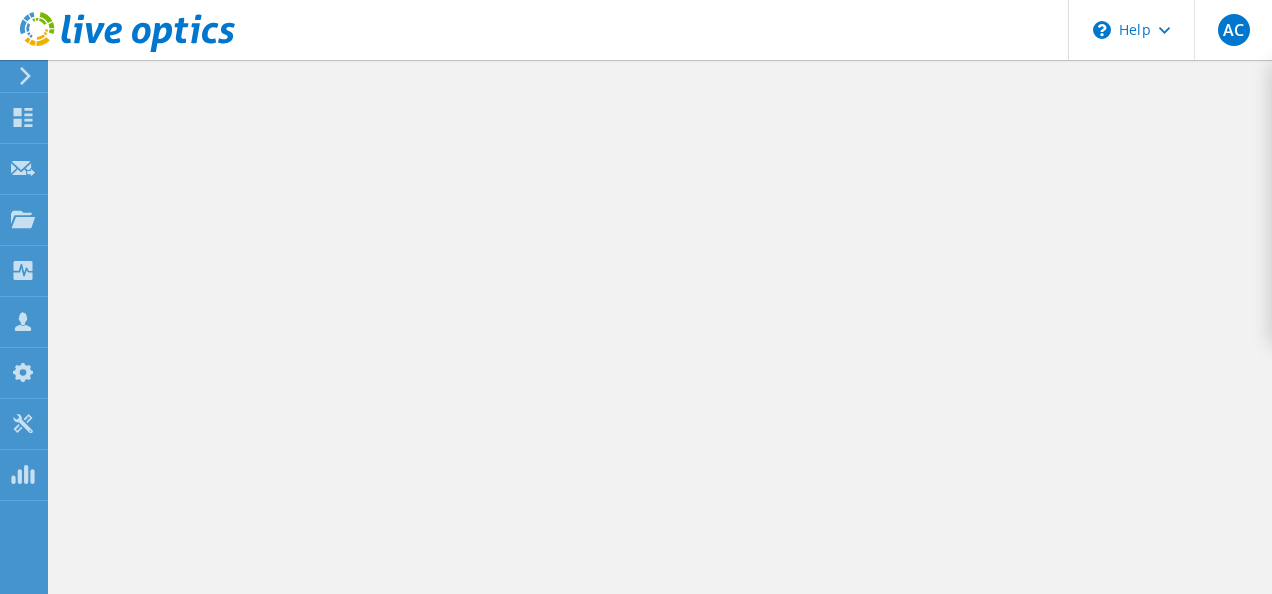 scroll, scrollTop: 0, scrollLeft: 0, axis: both 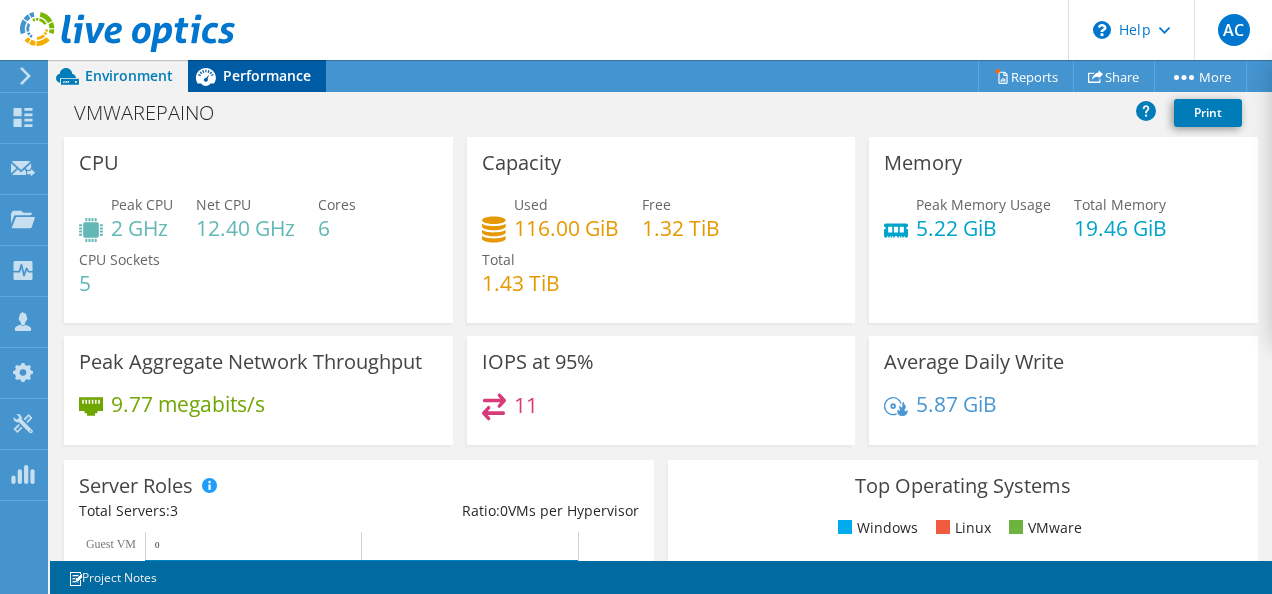 click on "Performance" at bounding box center [267, 75] 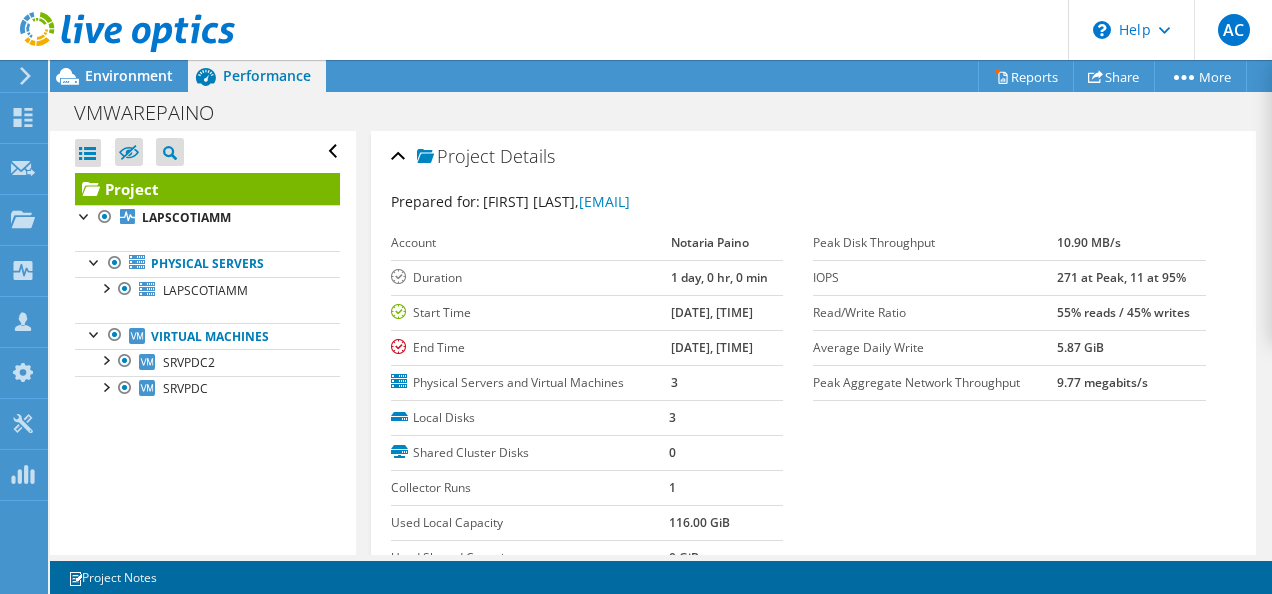 click at bounding box center (117, 33) 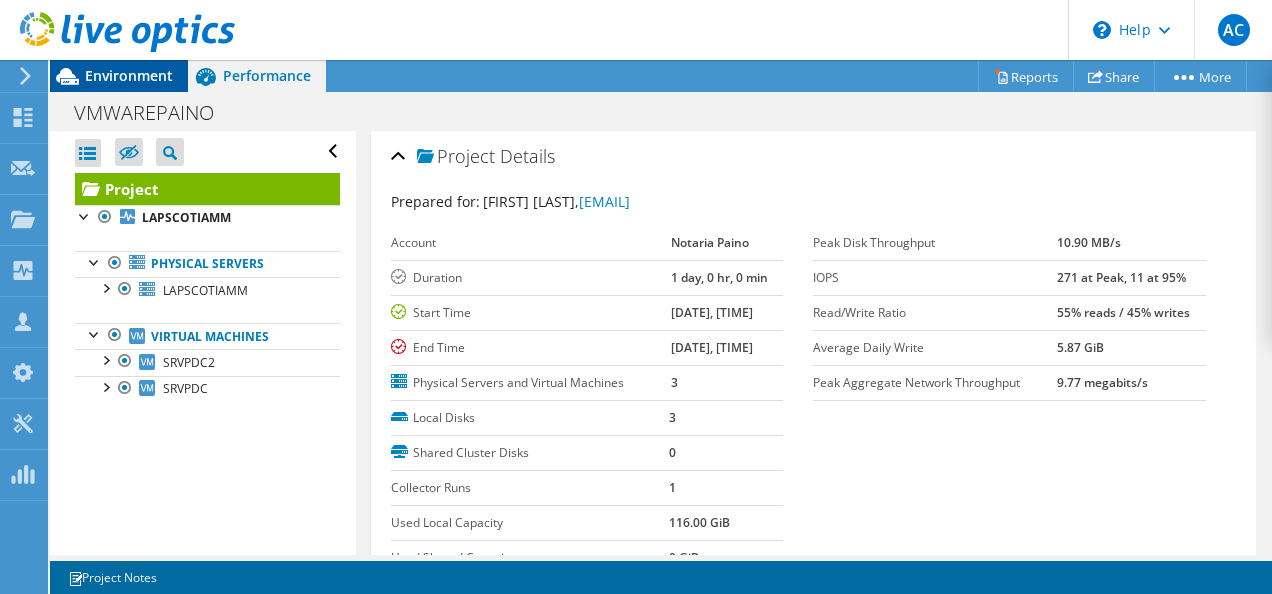 click on "Environment" at bounding box center [119, 76] 